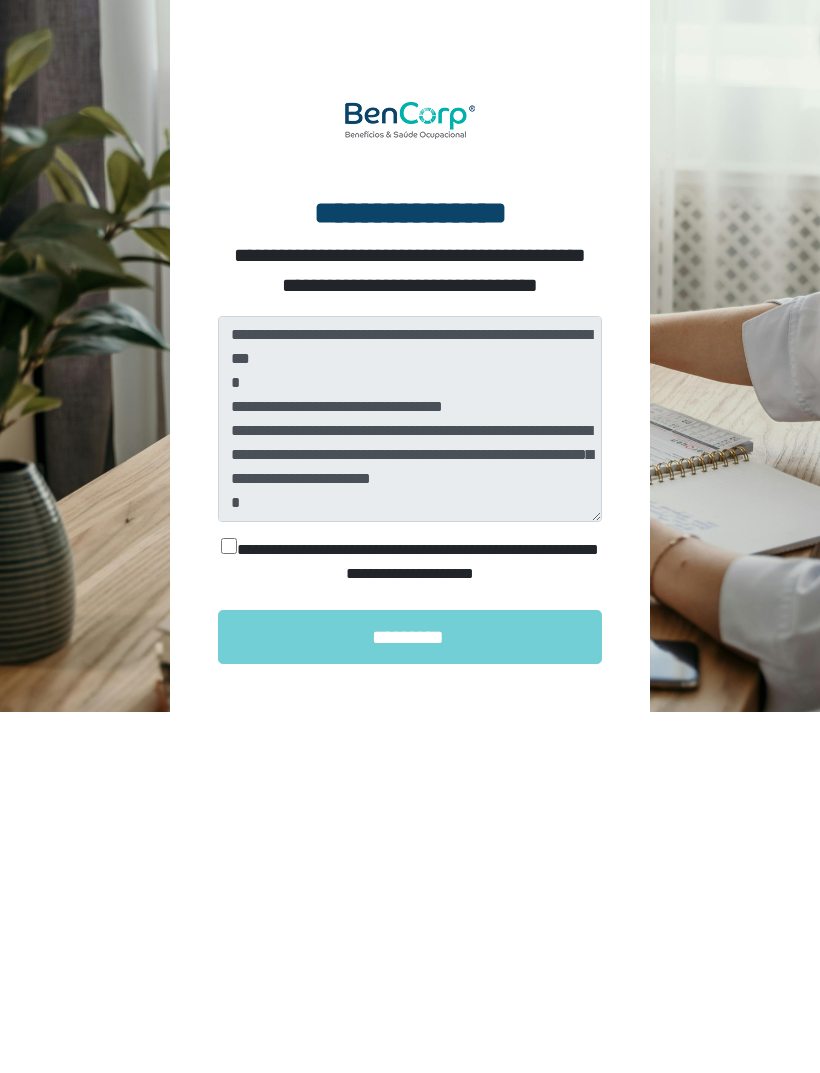 scroll, scrollTop: 0, scrollLeft: 0, axis: both 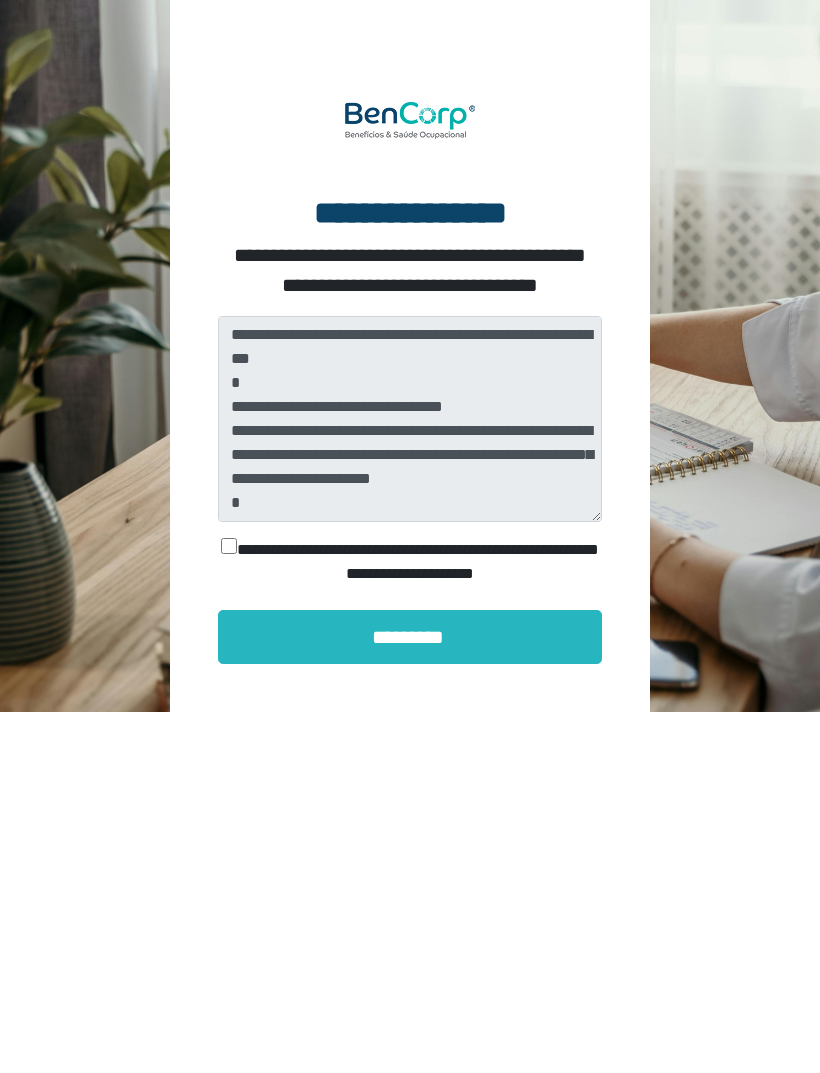 click on "*********" at bounding box center [410, 637] 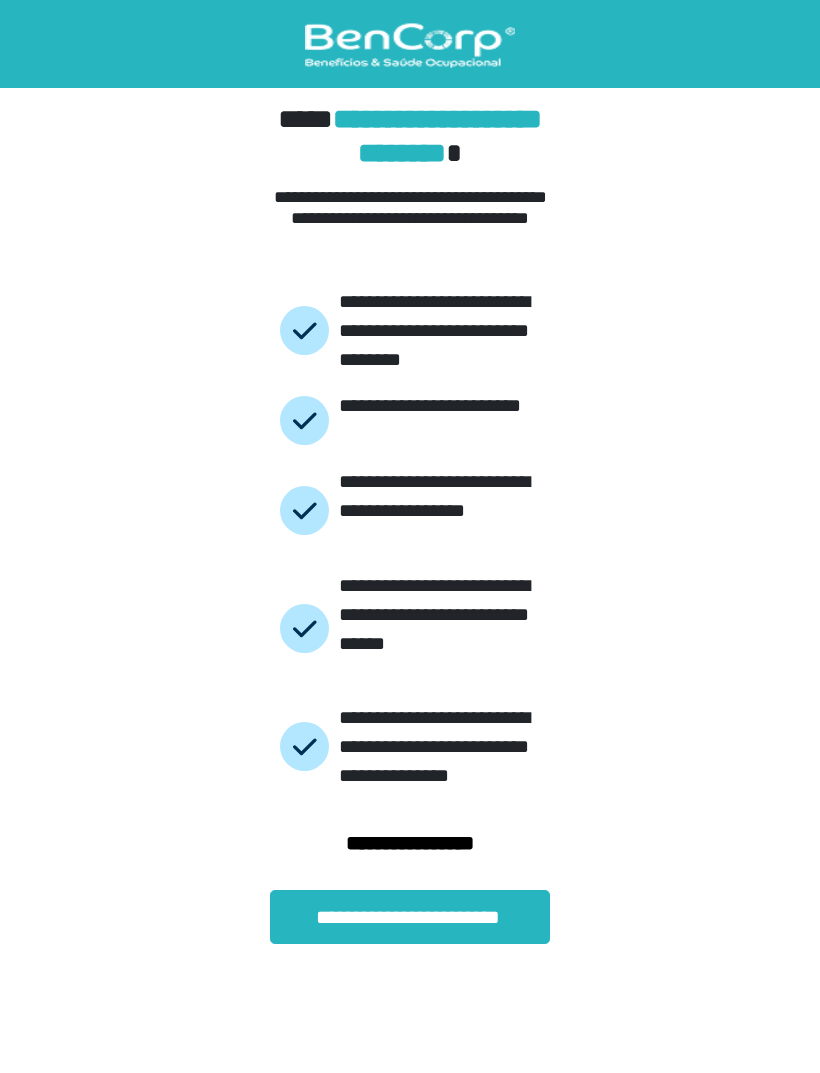 click on "**********" at bounding box center (410, 917) 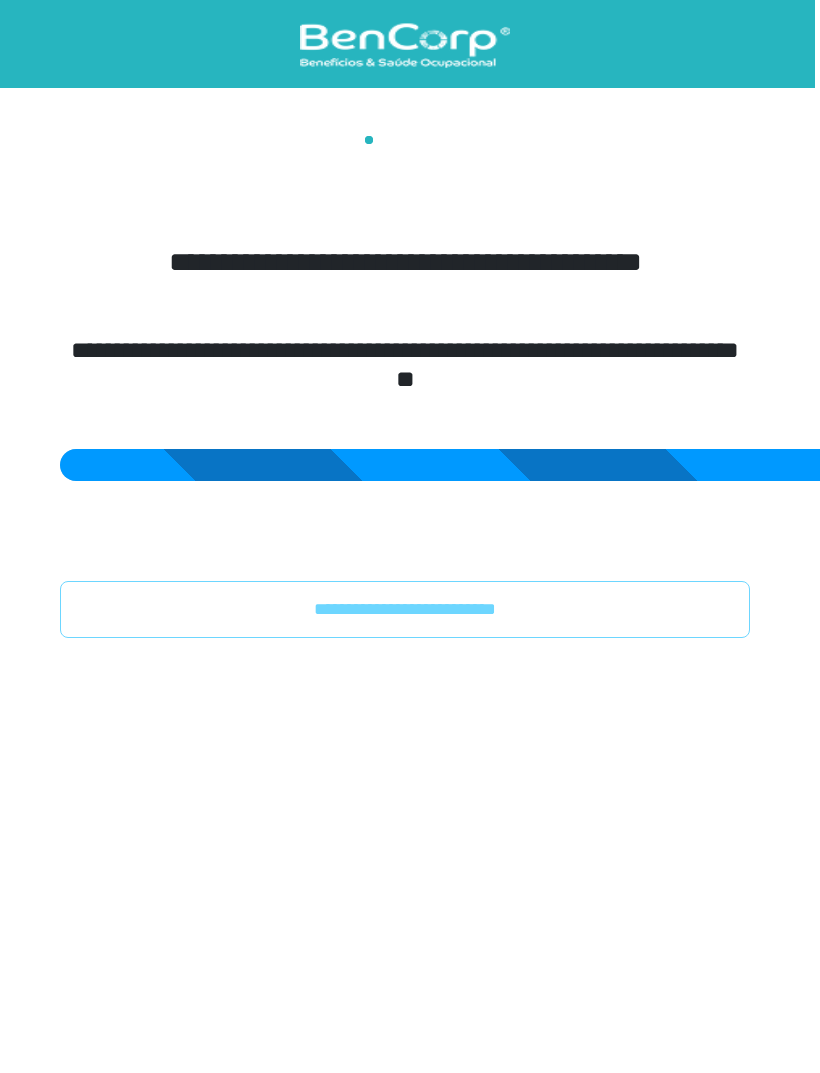 scroll, scrollTop: 0, scrollLeft: 0, axis: both 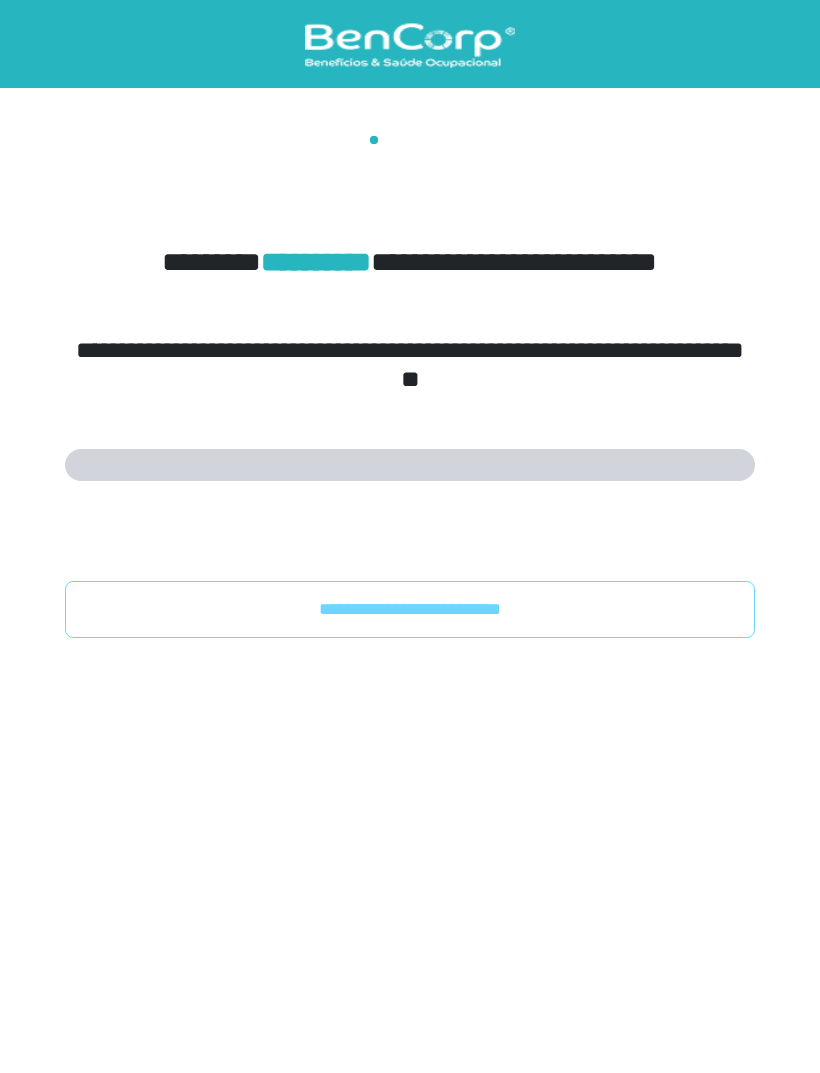 click on "**********" at bounding box center (410, 364) 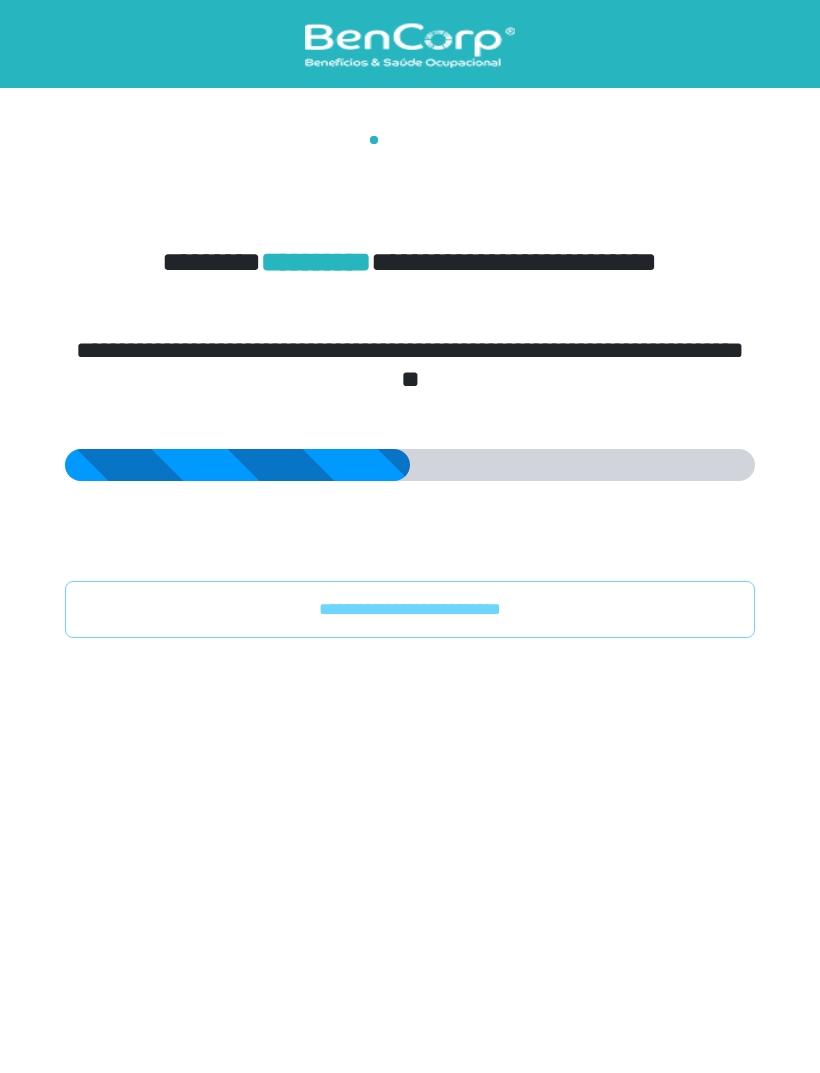 click on "**********" at bounding box center (410, 319) 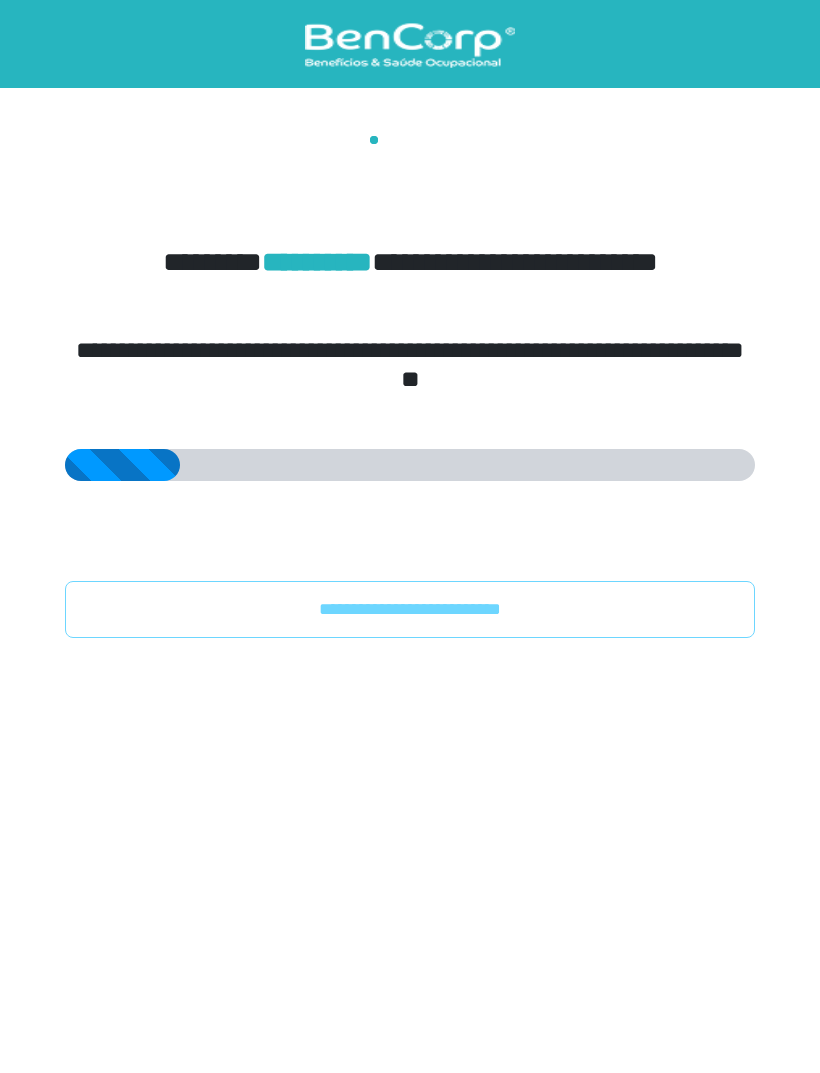 click on "**********" at bounding box center (410, 319) 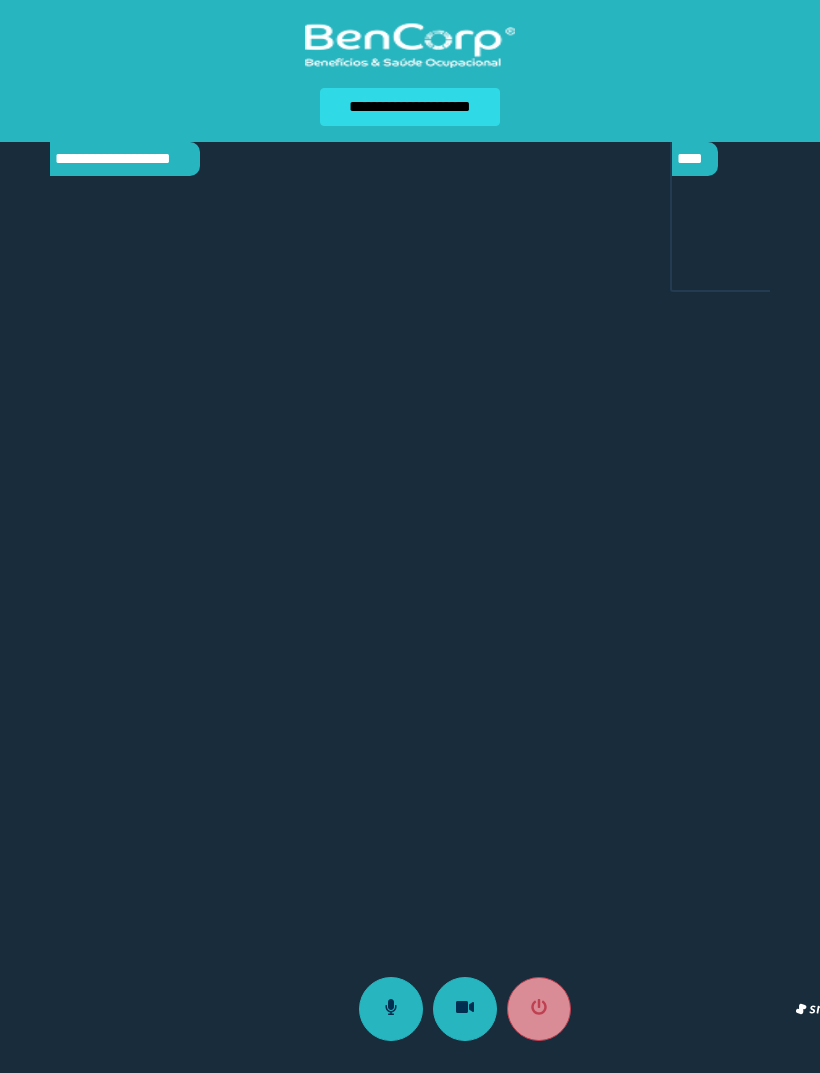 click at bounding box center (410, 612) 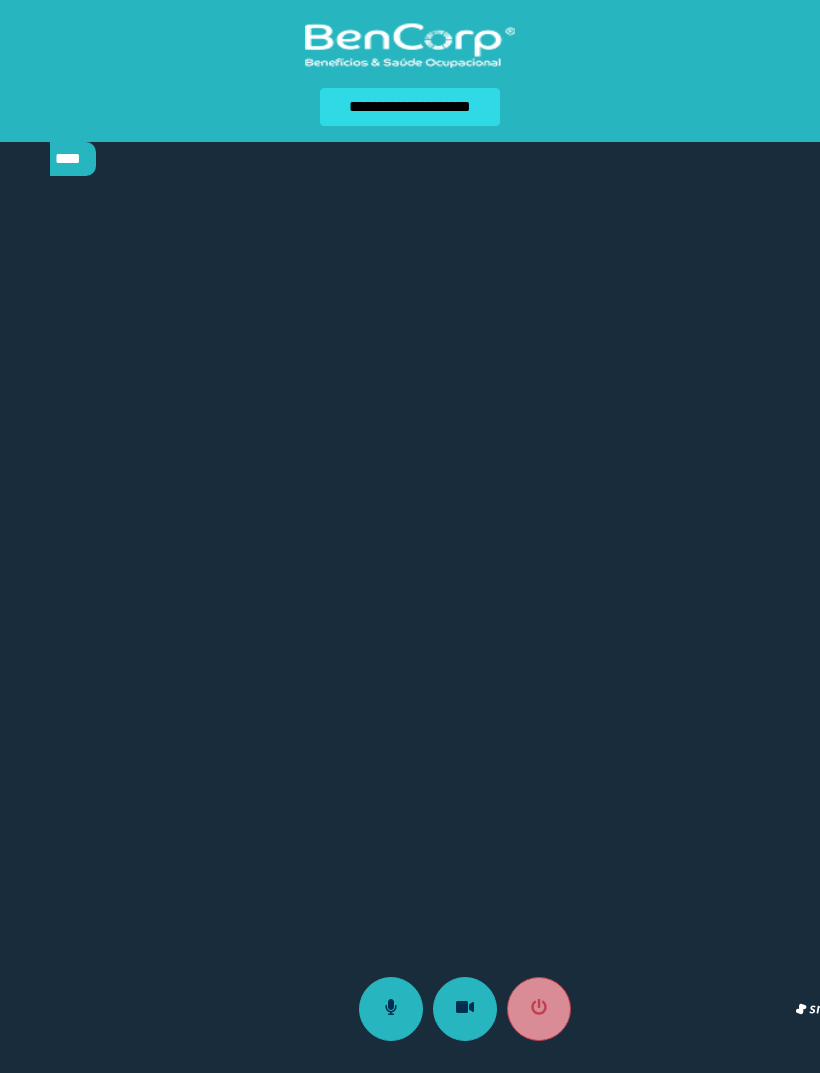 click 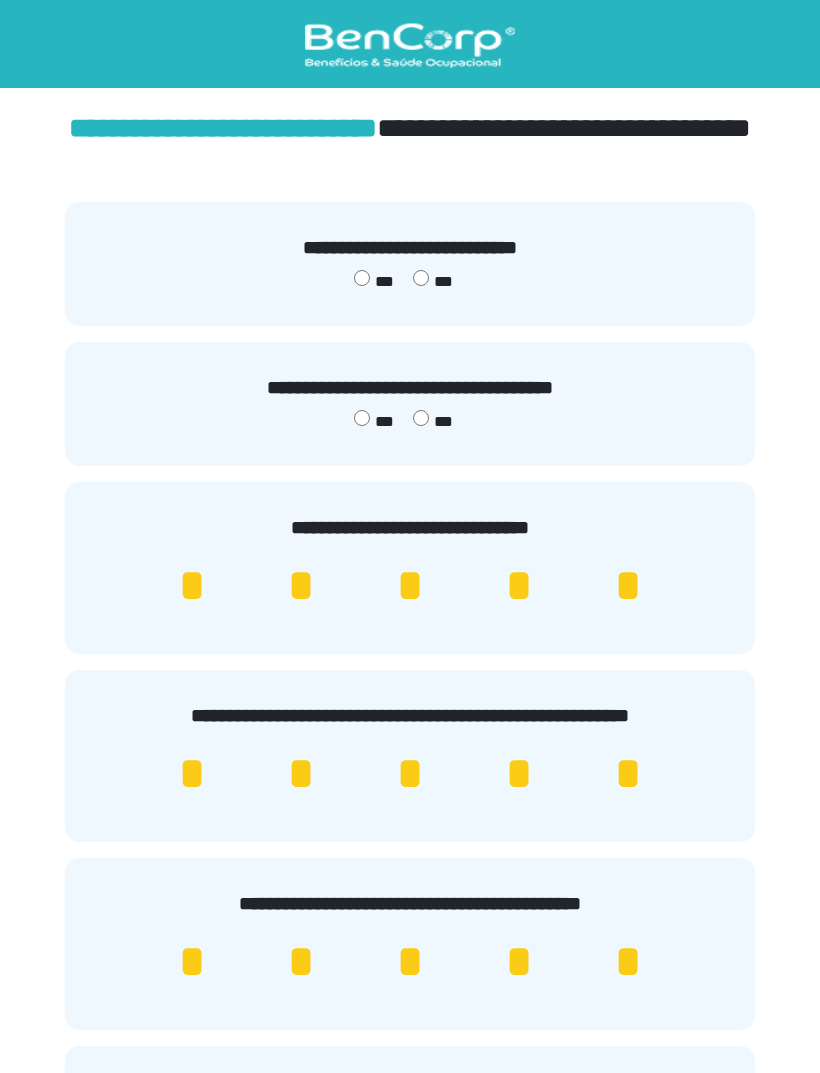 click on "***" at bounding box center (374, 282) 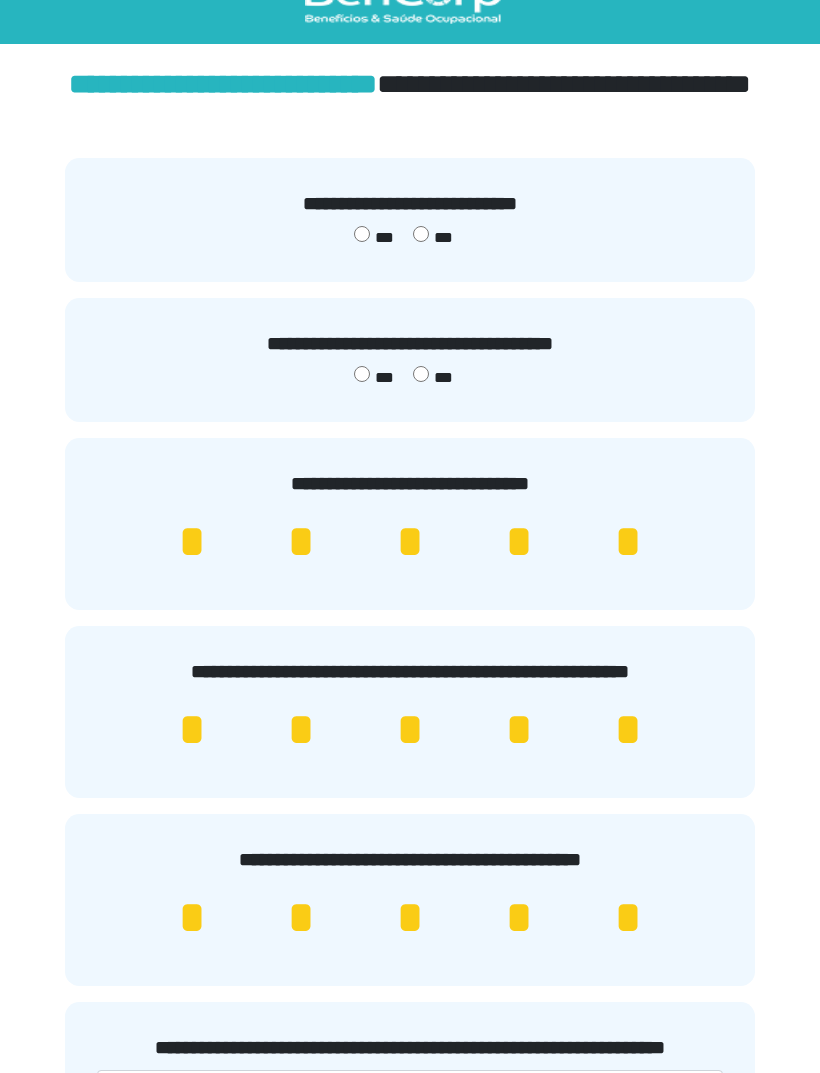 click on "*" at bounding box center (628, 918) 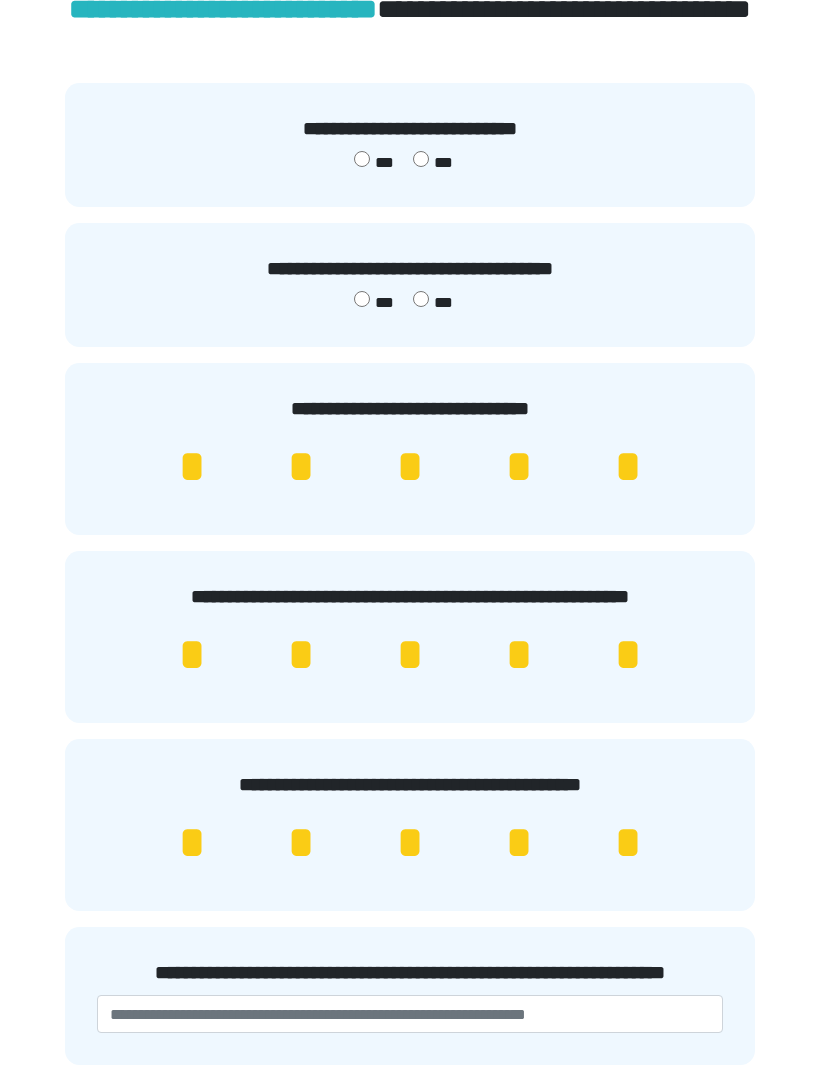 scroll, scrollTop: 125, scrollLeft: 0, axis: vertical 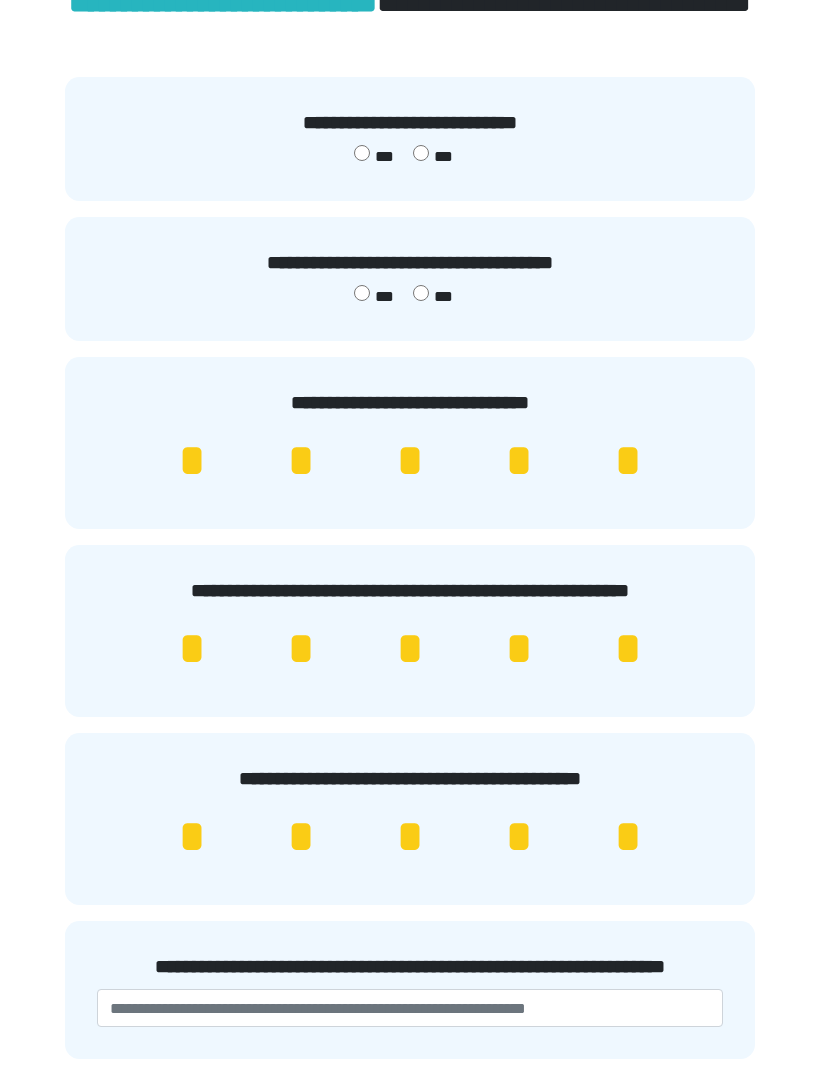 click on "**********" at bounding box center (410, 1098) 